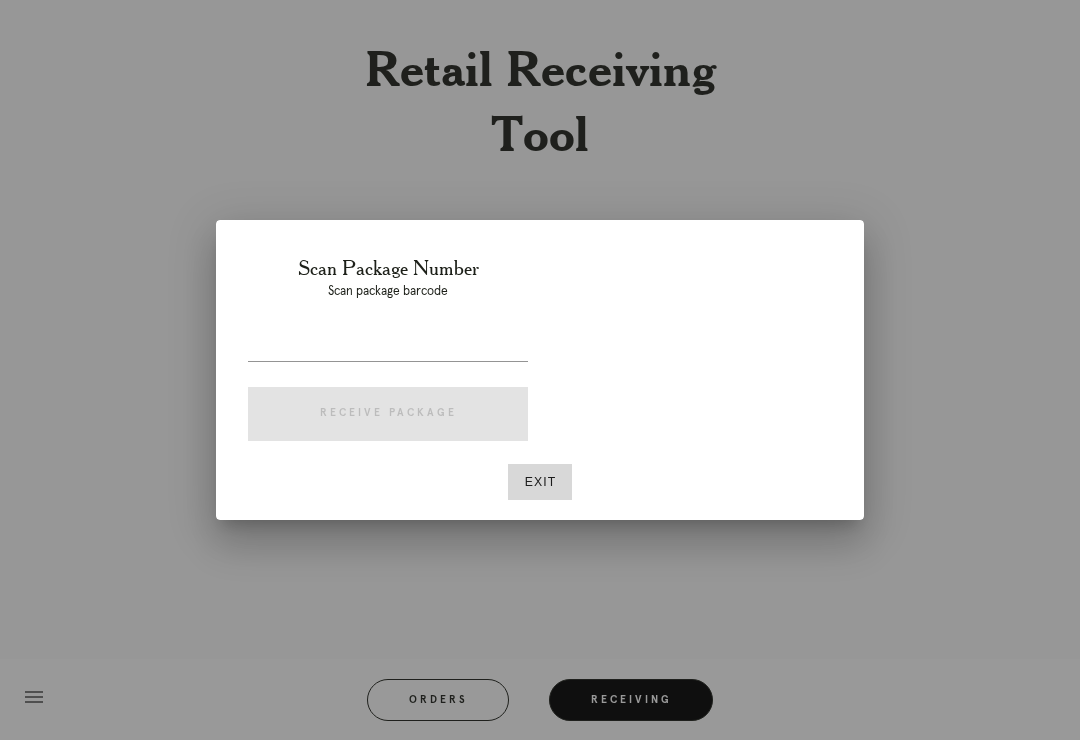 scroll, scrollTop: 0, scrollLeft: 0, axis: both 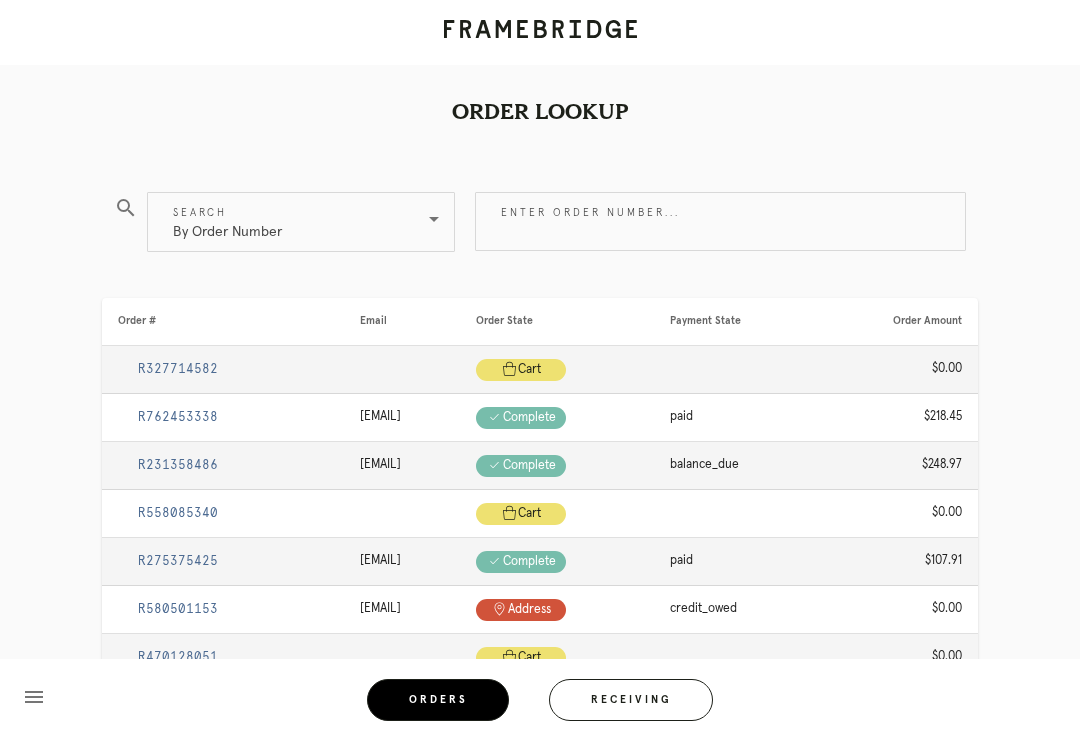 click on "Enter order number..." at bounding box center (720, 221) 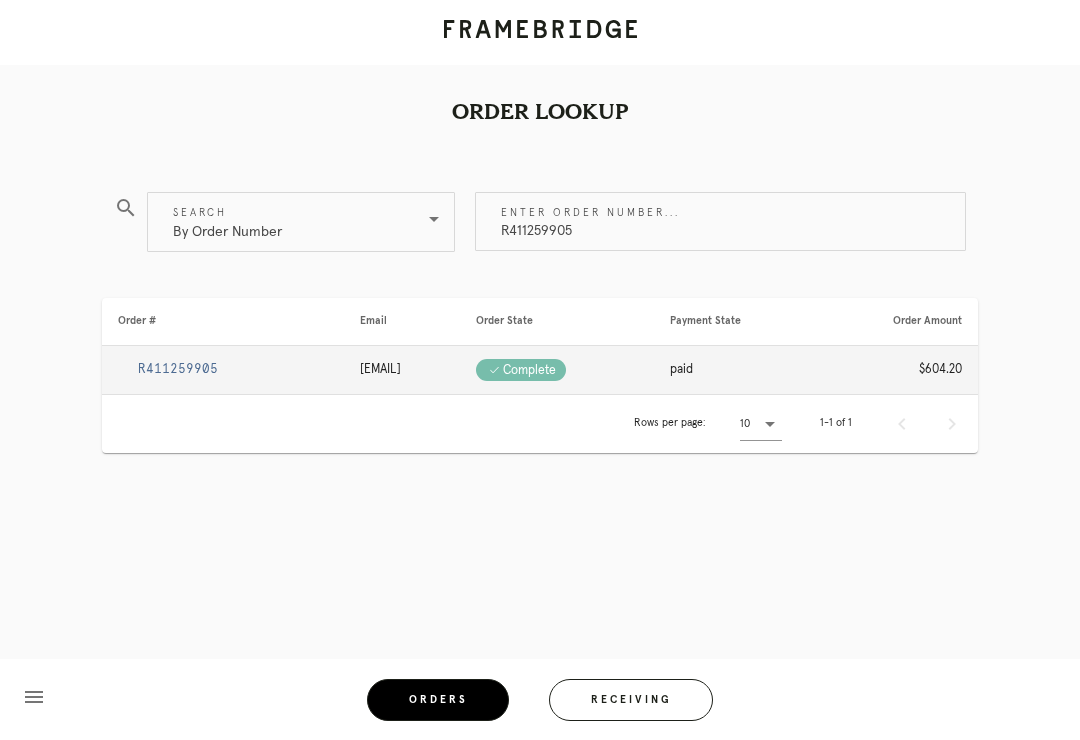 type on "R411259905" 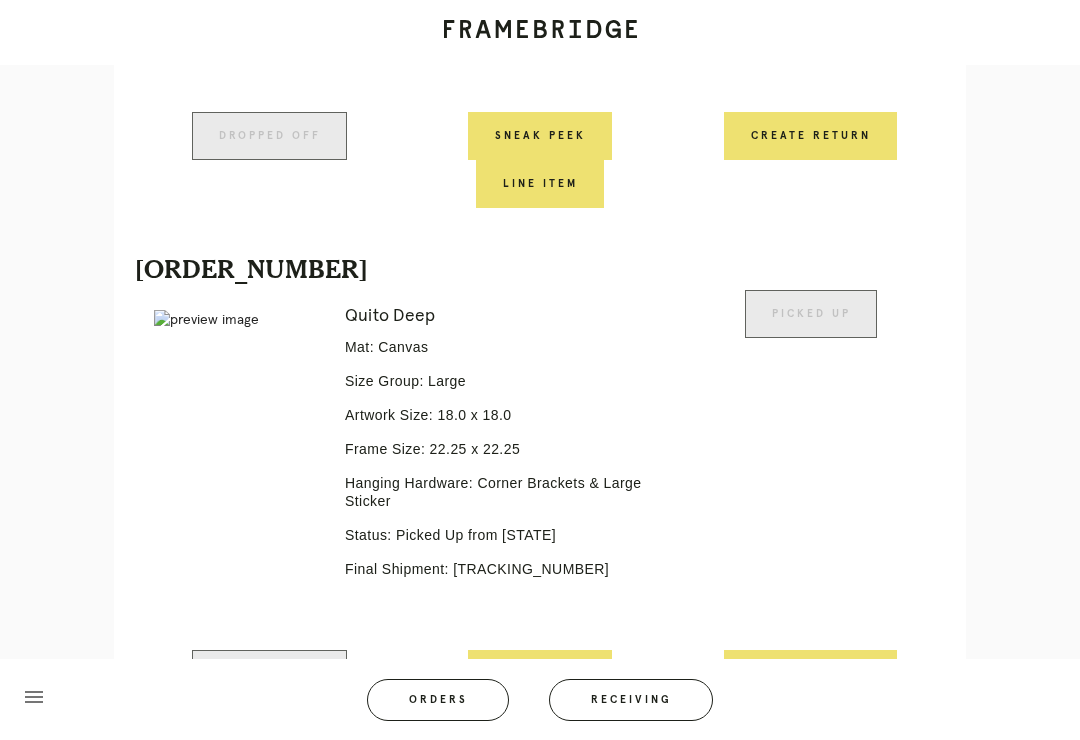 scroll, scrollTop: 965, scrollLeft: 0, axis: vertical 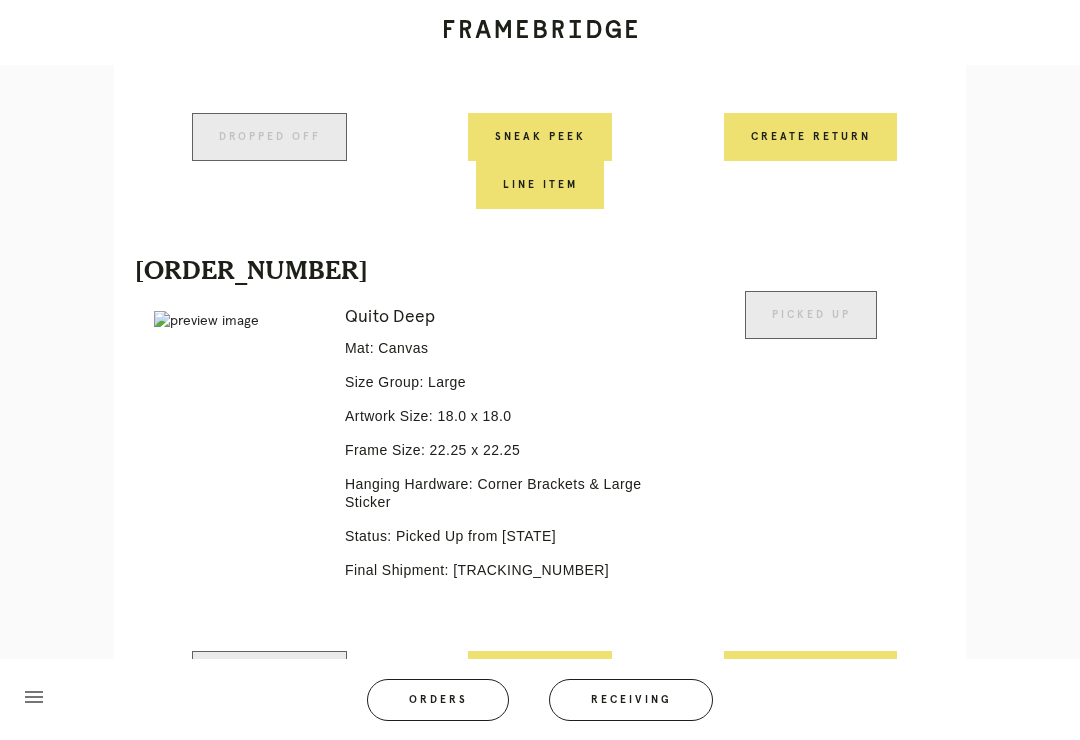 click on "Create Return" at bounding box center [810, 675] 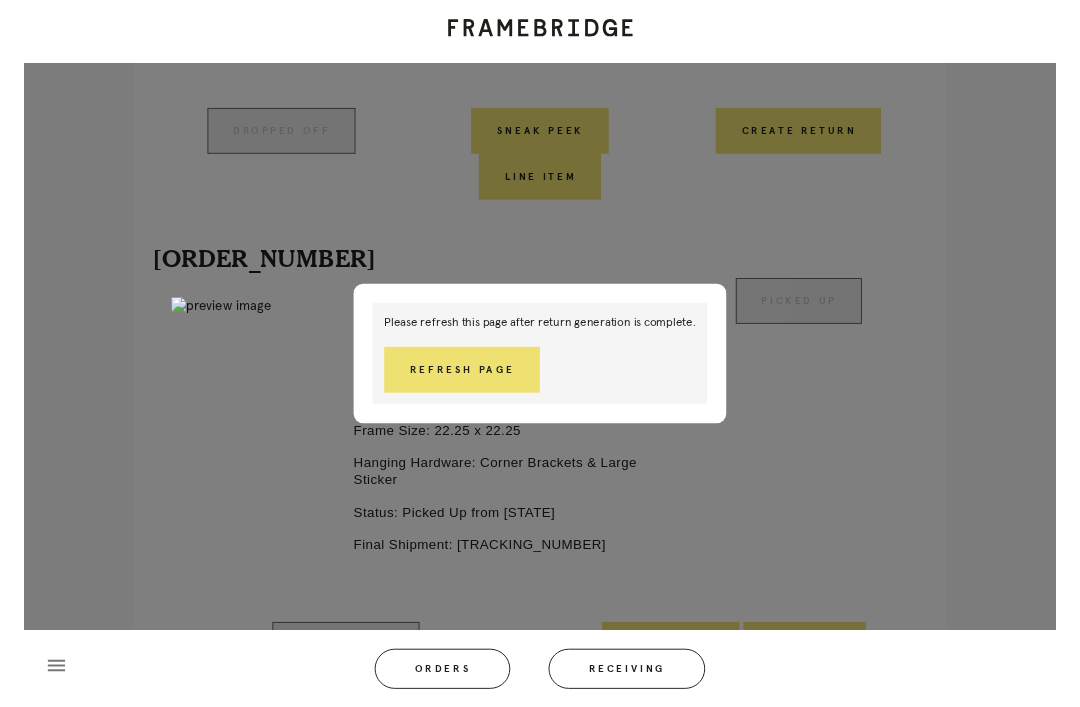 scroll, scrollTop: 964, scrollLeft: 0, axis: vertical 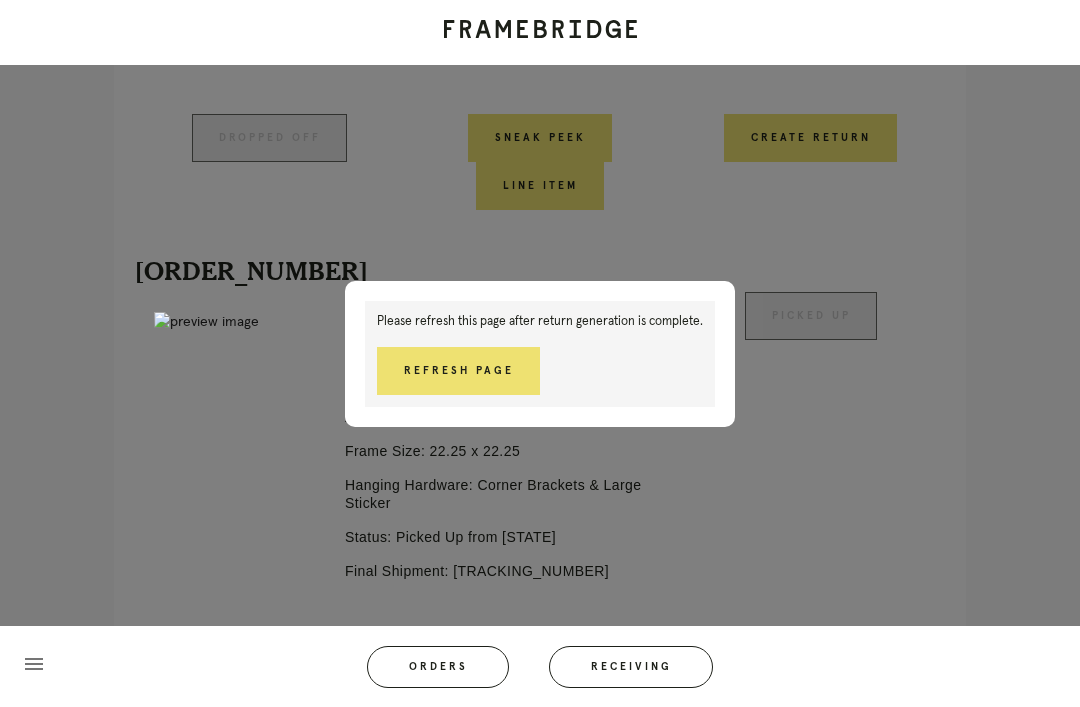 click on "Refresh Page" at bounding box center (458, 371) 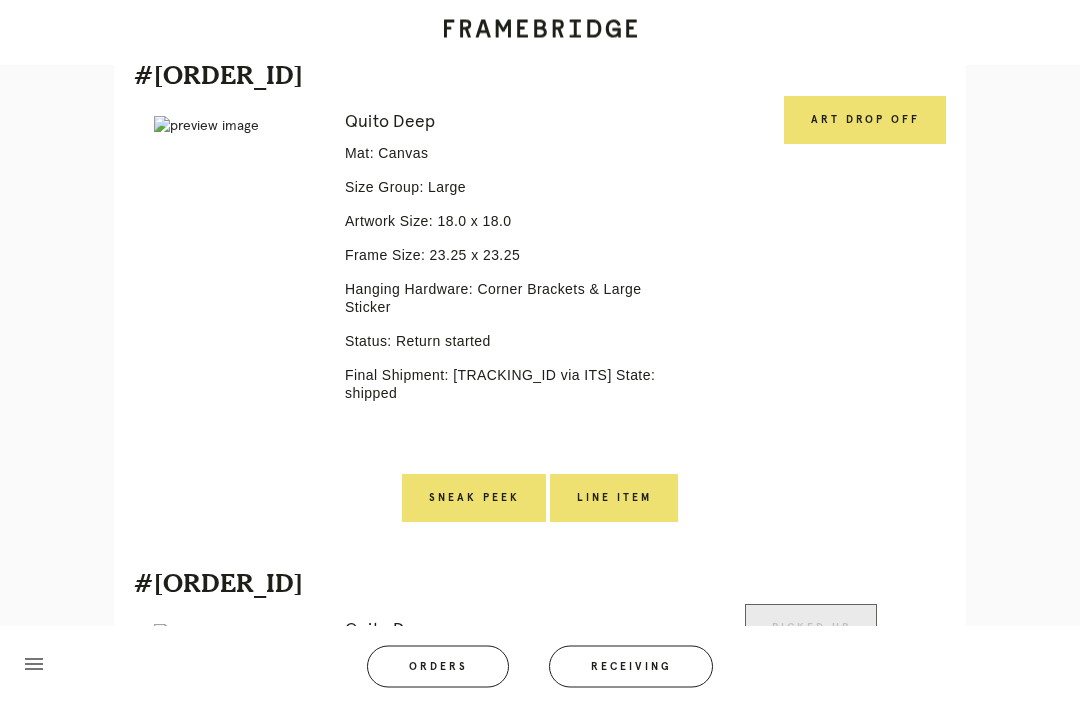 scroll, scrollTop: 1108, scrollLeft: 0, axis: vertical 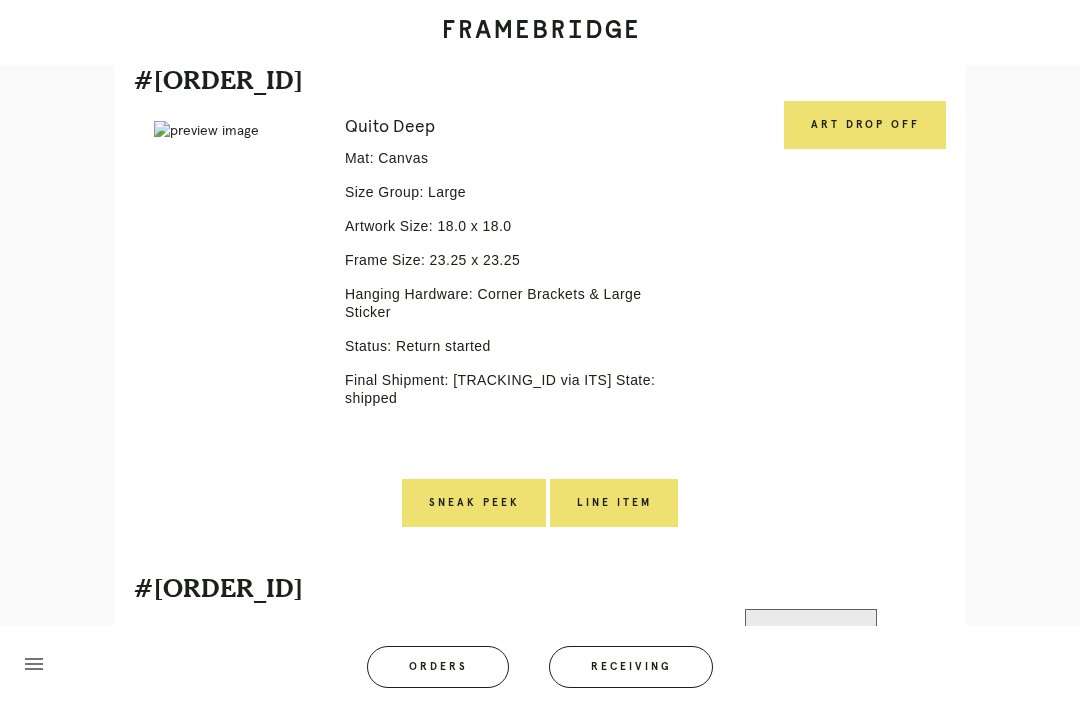 click on "Art drop off" at bounding box center [865, 125] 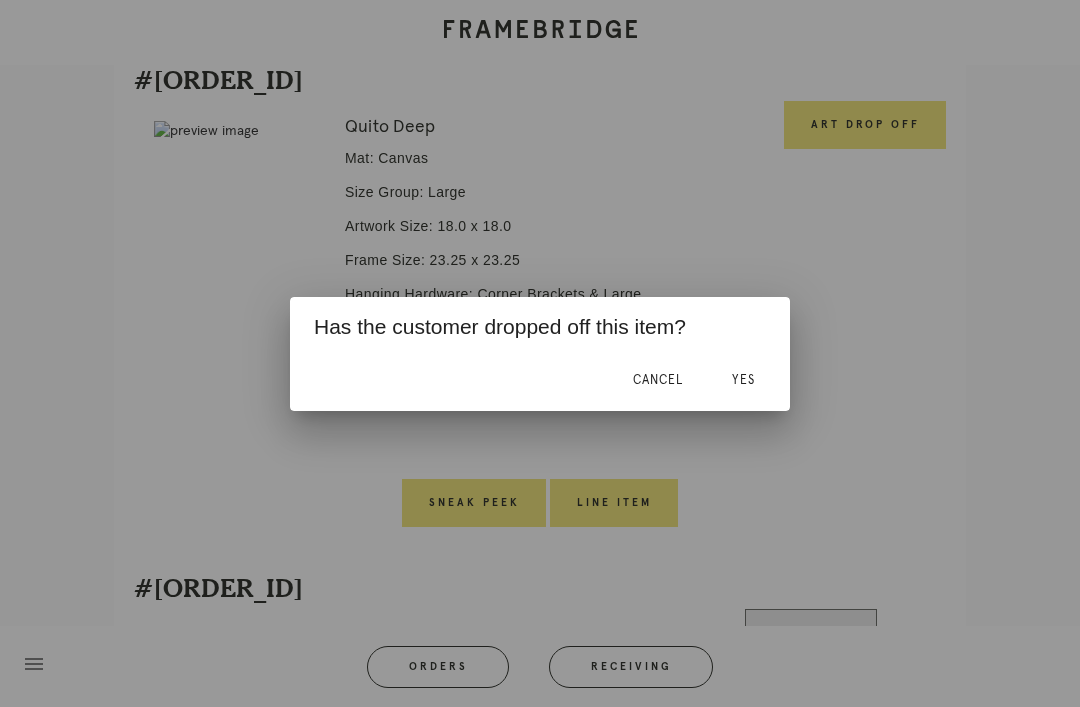 click on "Yes" at bounding box center (743, 380) 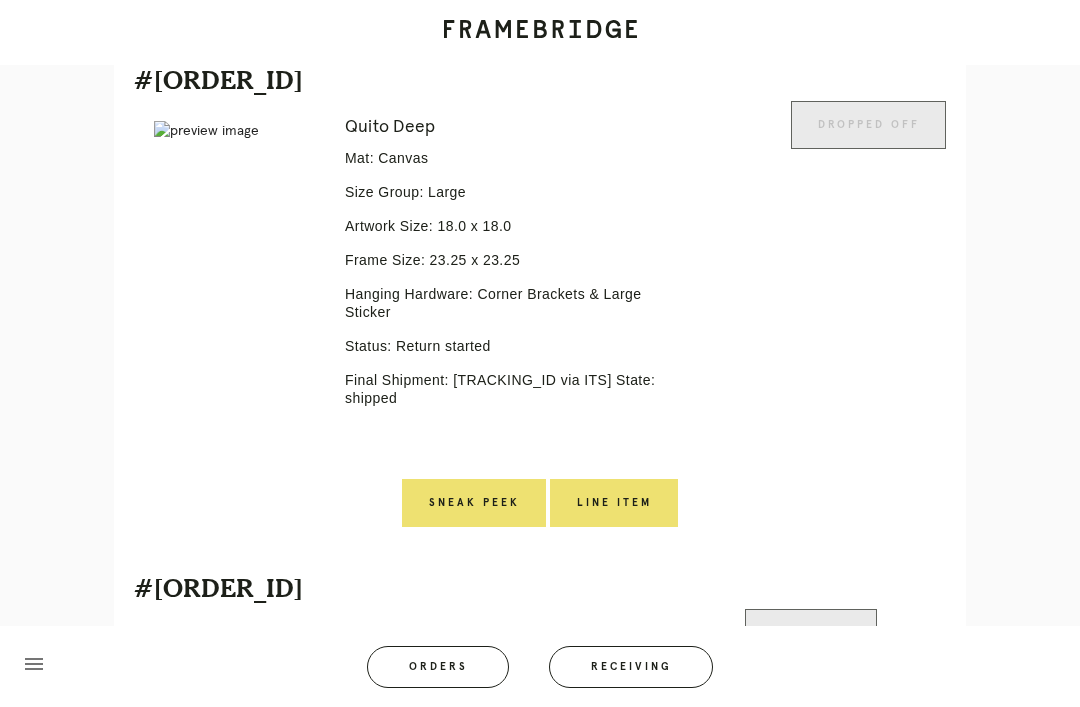click on "Line Item" at bounding box center [614, 503] 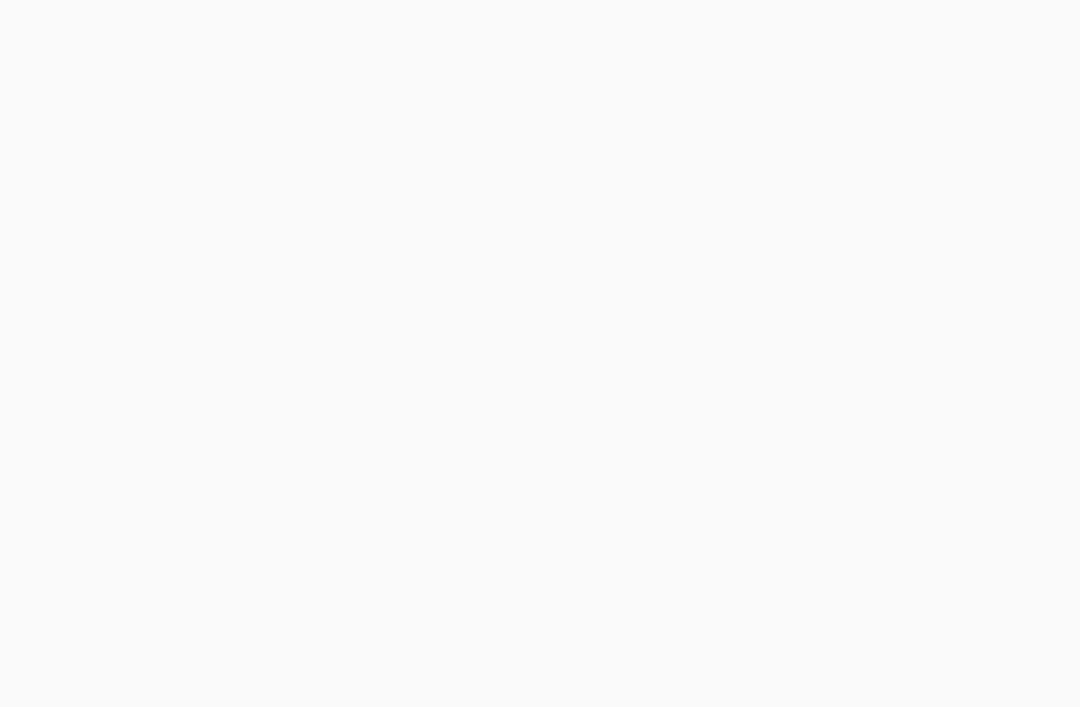 scroll, scrollTop: 0, scrollLeft: 0, axis: both 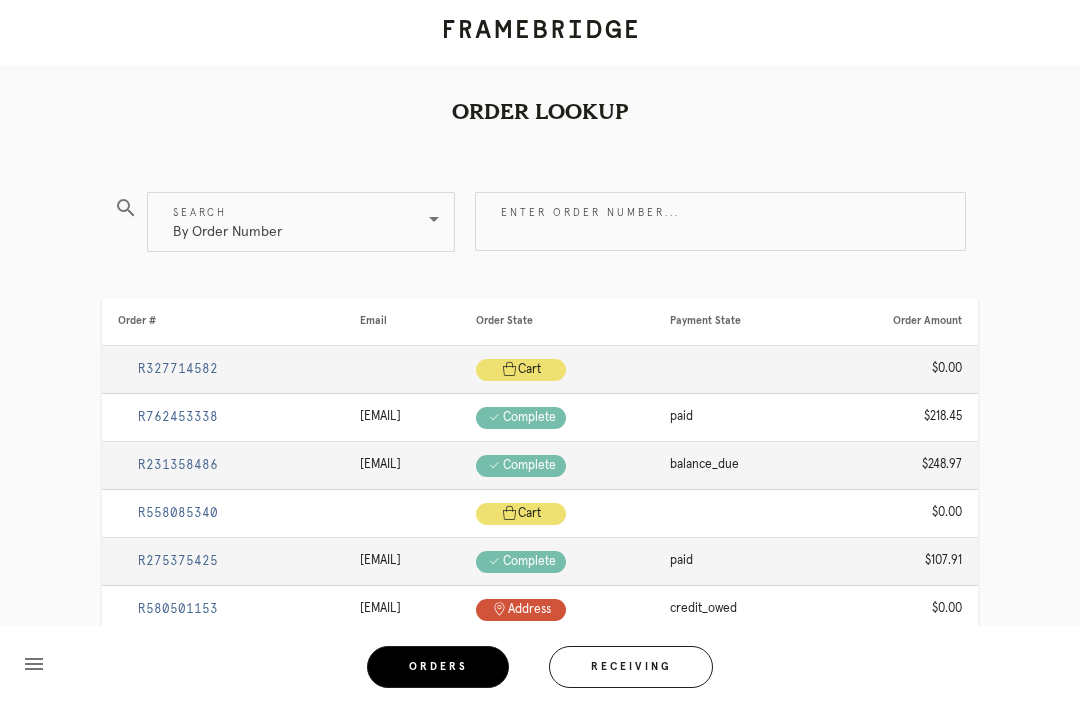 click on "Enter order number..." at bounding box center (720, 221) 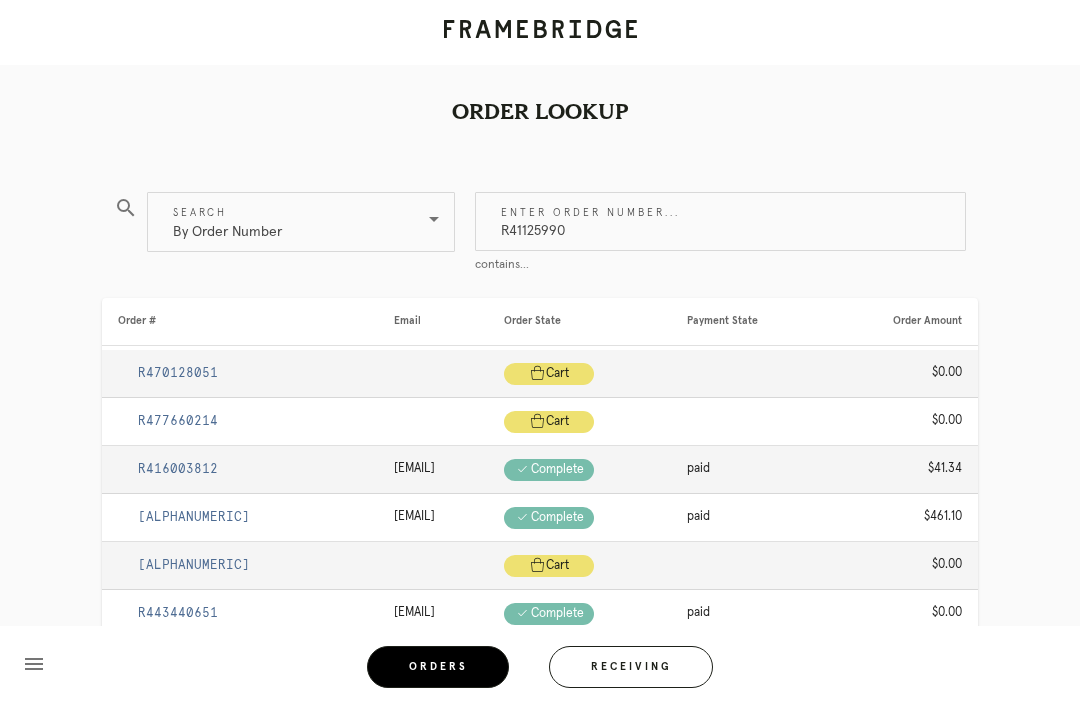 type on "R411259905" 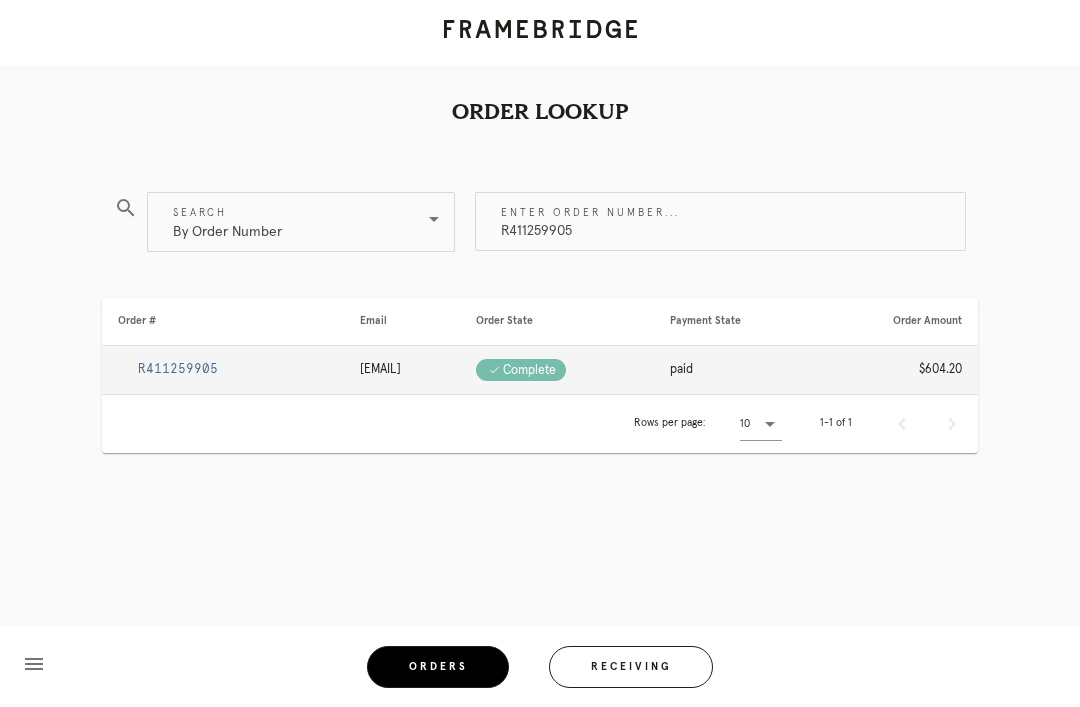click on "R411259905" at bounding box center [178, 369] 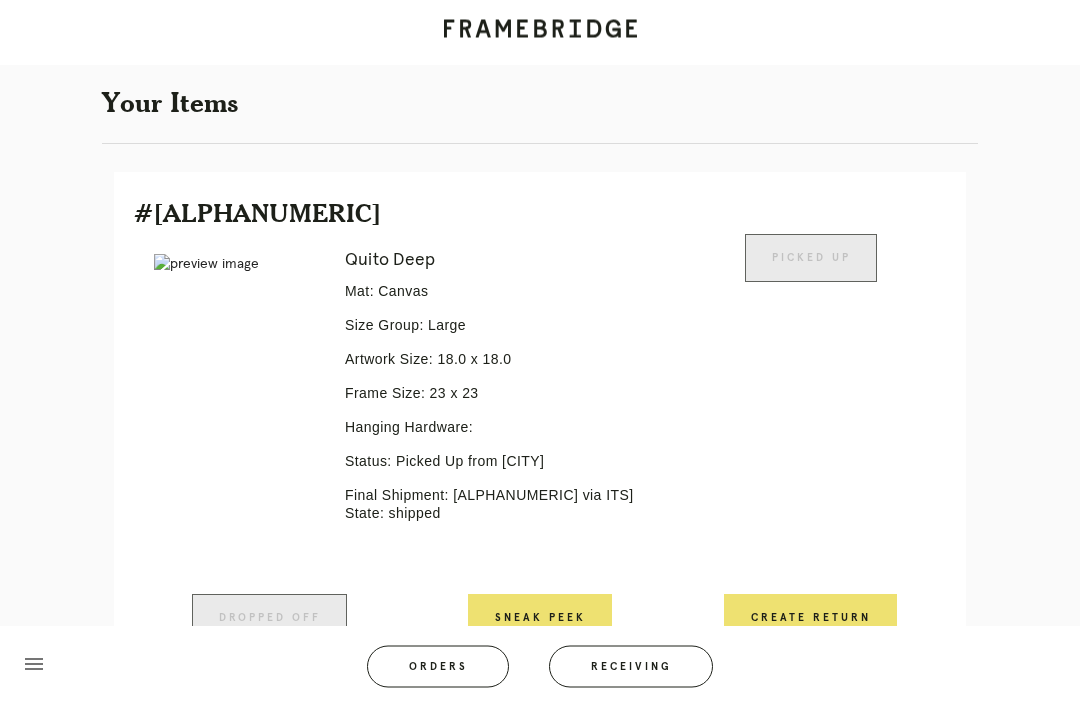 scroll, scrollTop: 482, scrollLeft: 0, axis: vertical 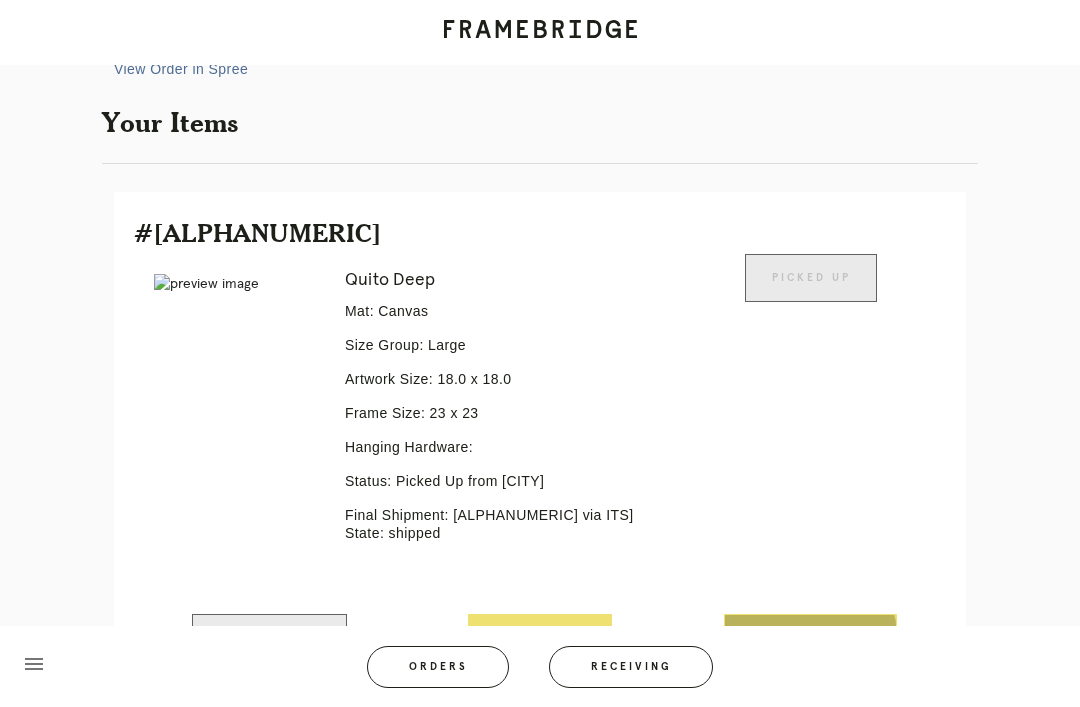click on "Create Return" at bounding box center [810, 638] 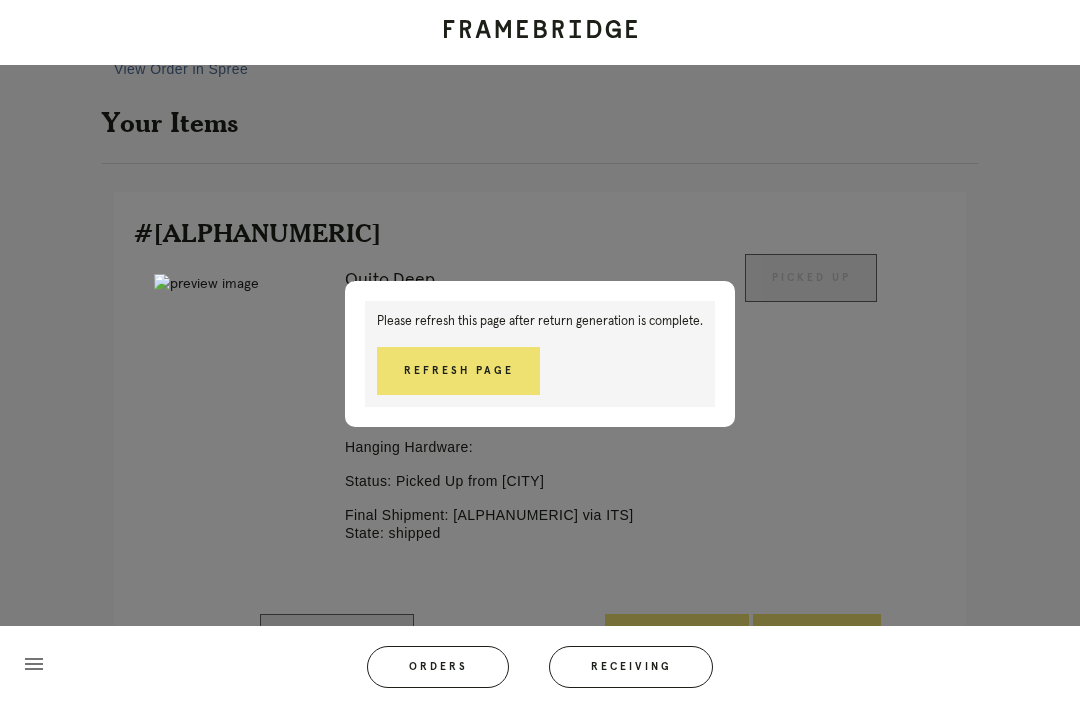 scroll, scrollTop: 514, scrollLeft: 0, axis: vertical 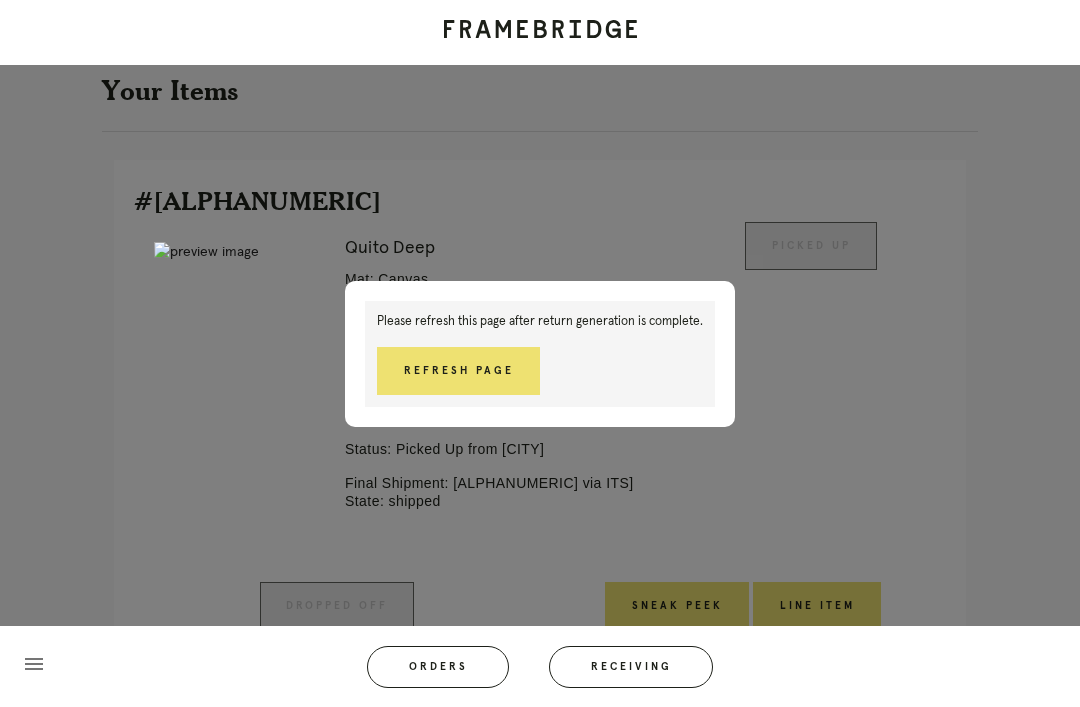 click on "Refresh Page" at bounding box center [458, 371] 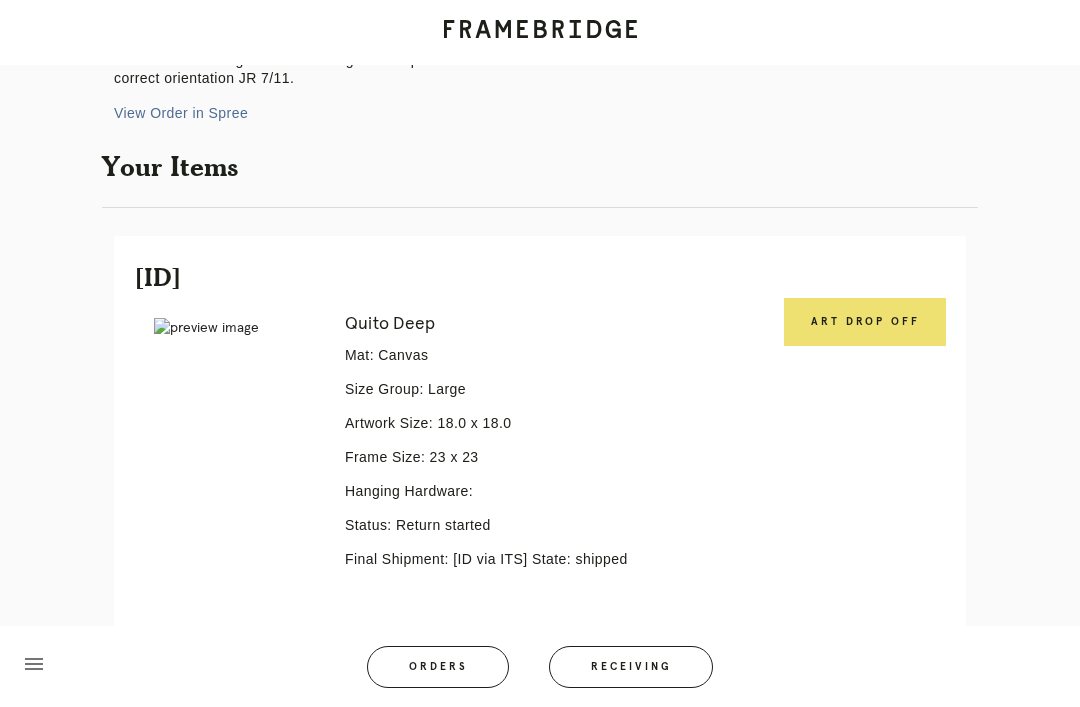 scroll, scrollTop: 385, scrollLeft: 0, axis: vertical 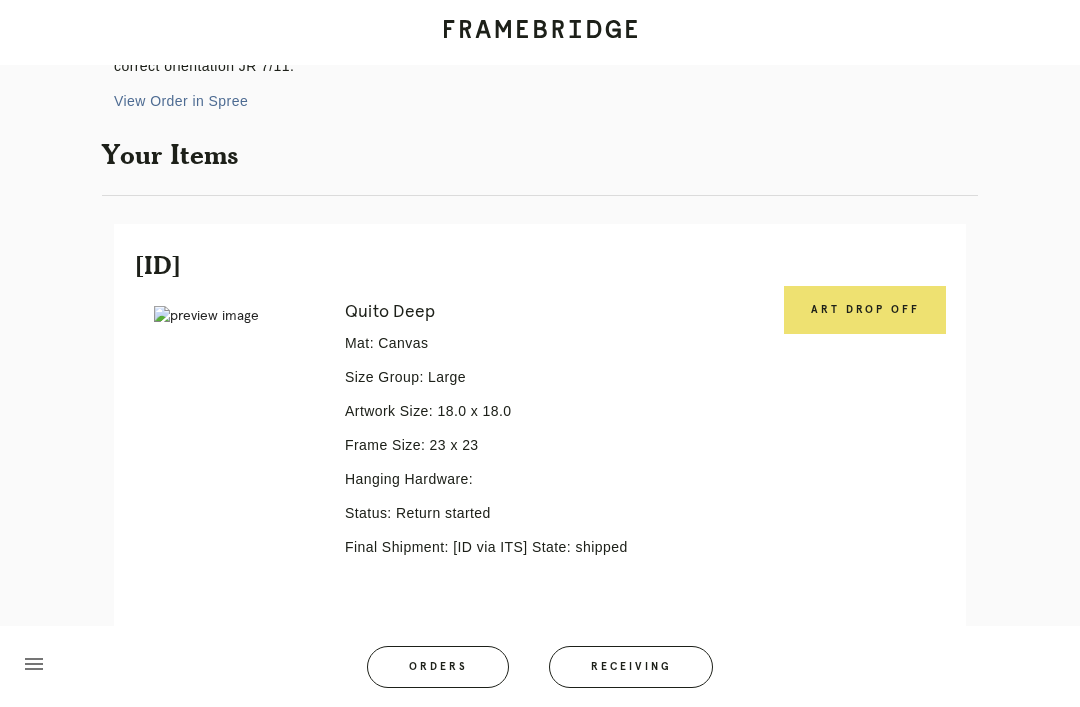 click on "Art drop off" at bounding box center (865, 310) 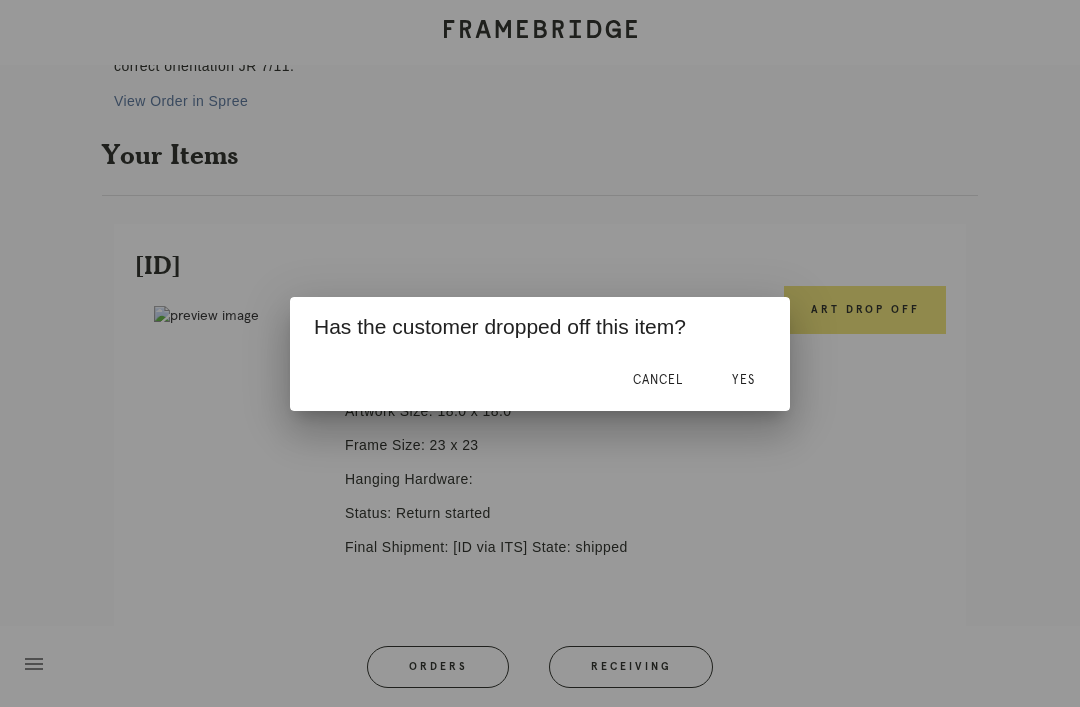 click on "Yes" at bounding box center [743, 380] 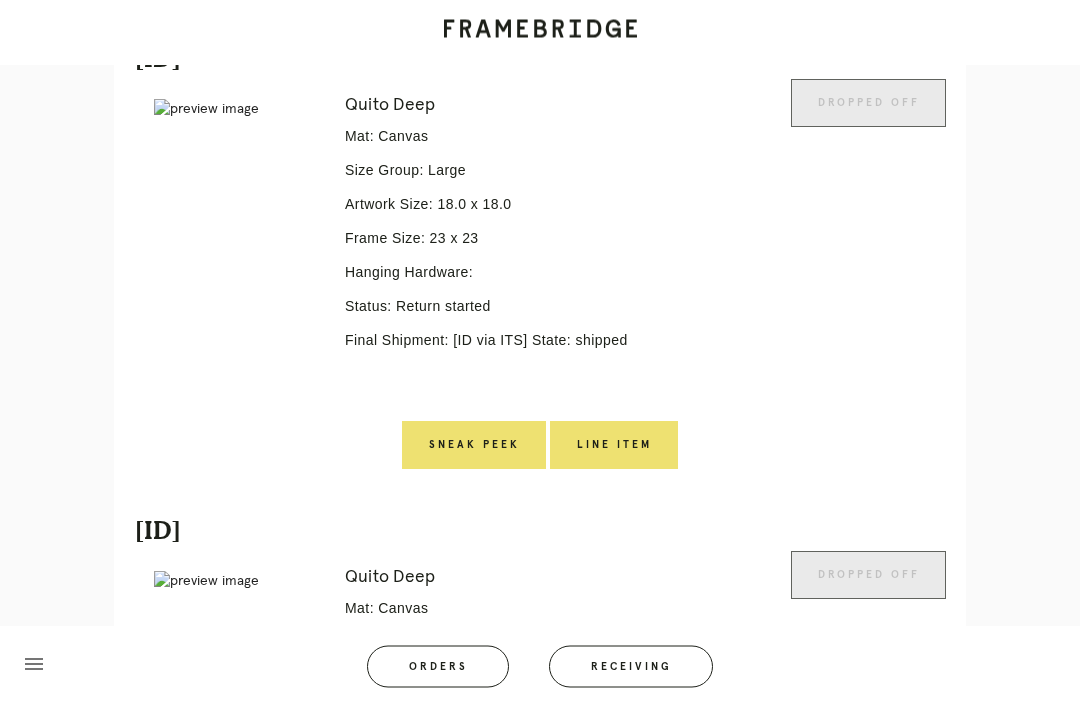 scroll, scrollTop: 591, scrollLeft: 0, axis: vertical 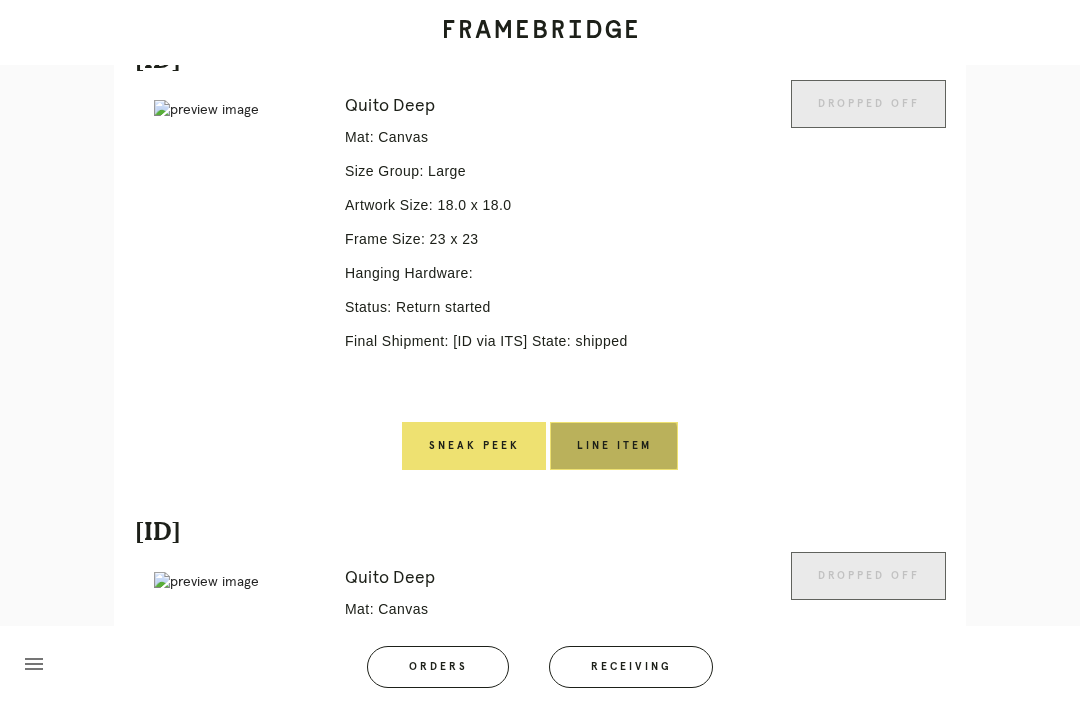click on "Line Item" at bounding box center (614, 446) 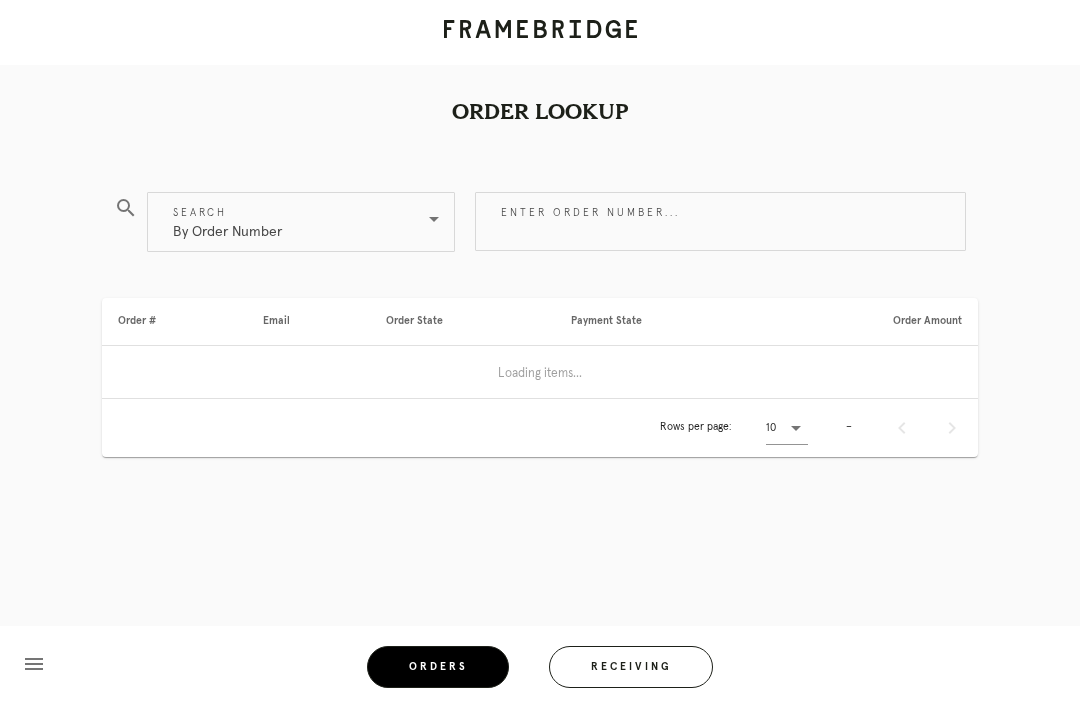 scroll, scrollTop: 0, scrollLeft: 0, axis: both 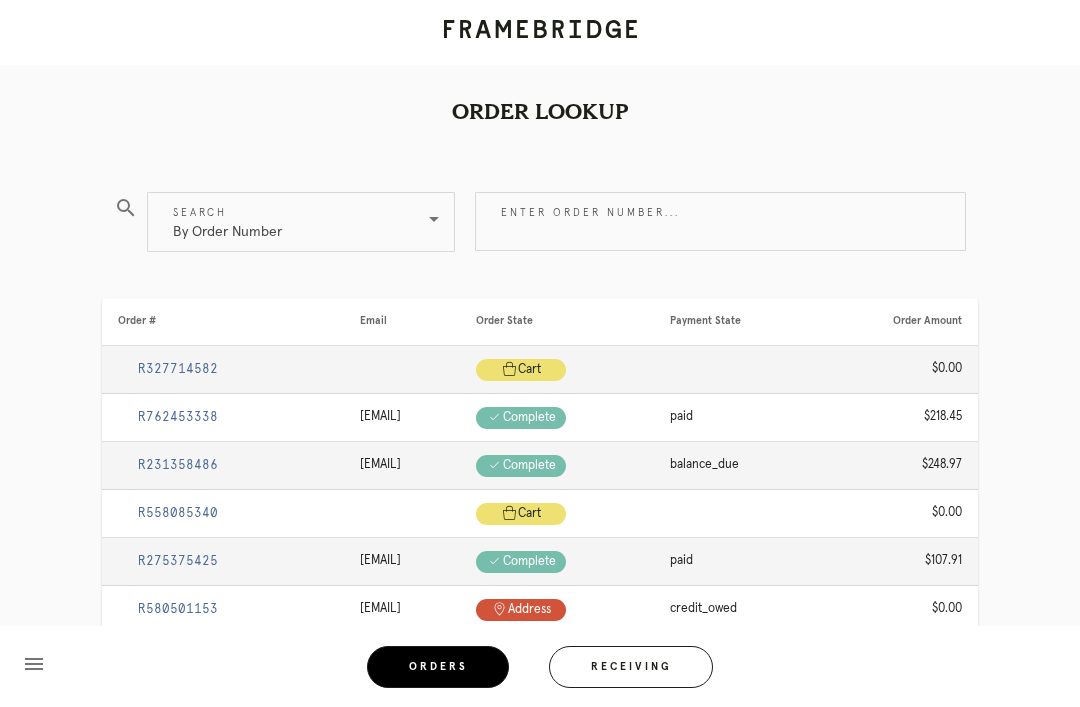 click on "Enter order number..." at bounding box center [720, 221] 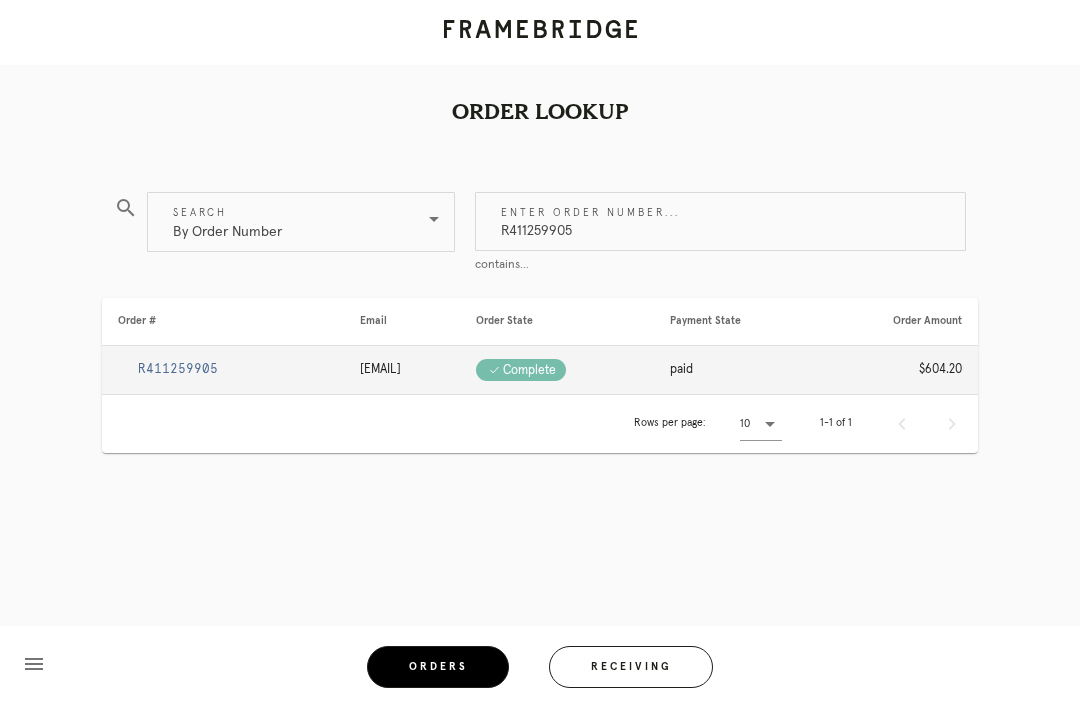 type on "R411259905" 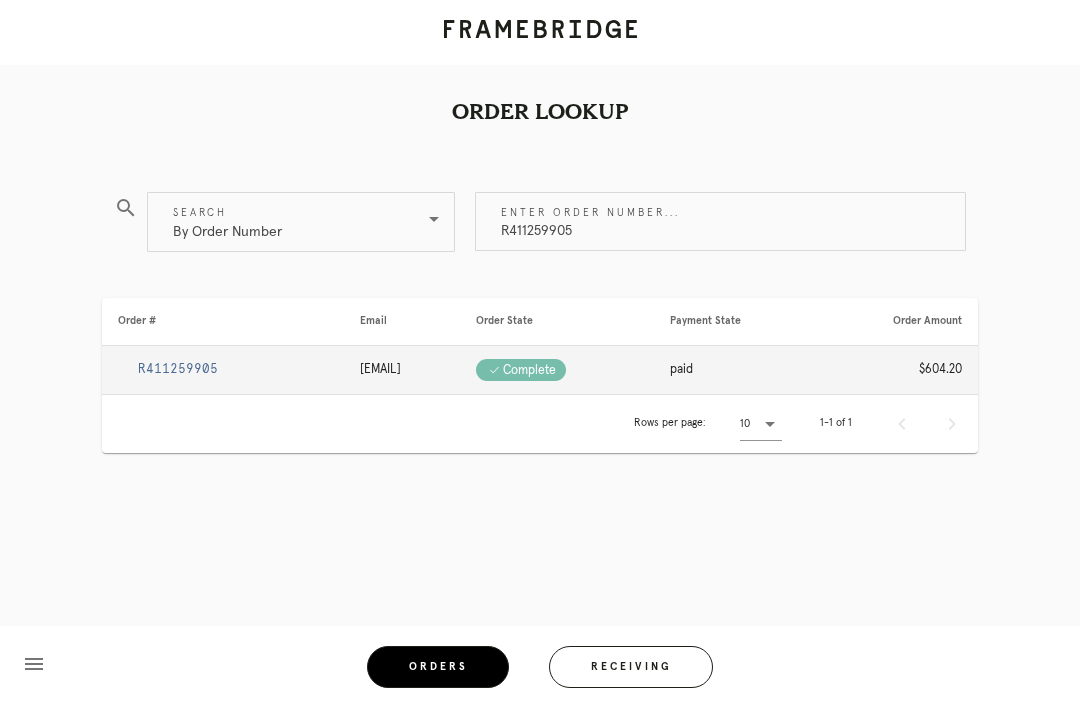 click on "R411259905" at bounding box center (178, 369) 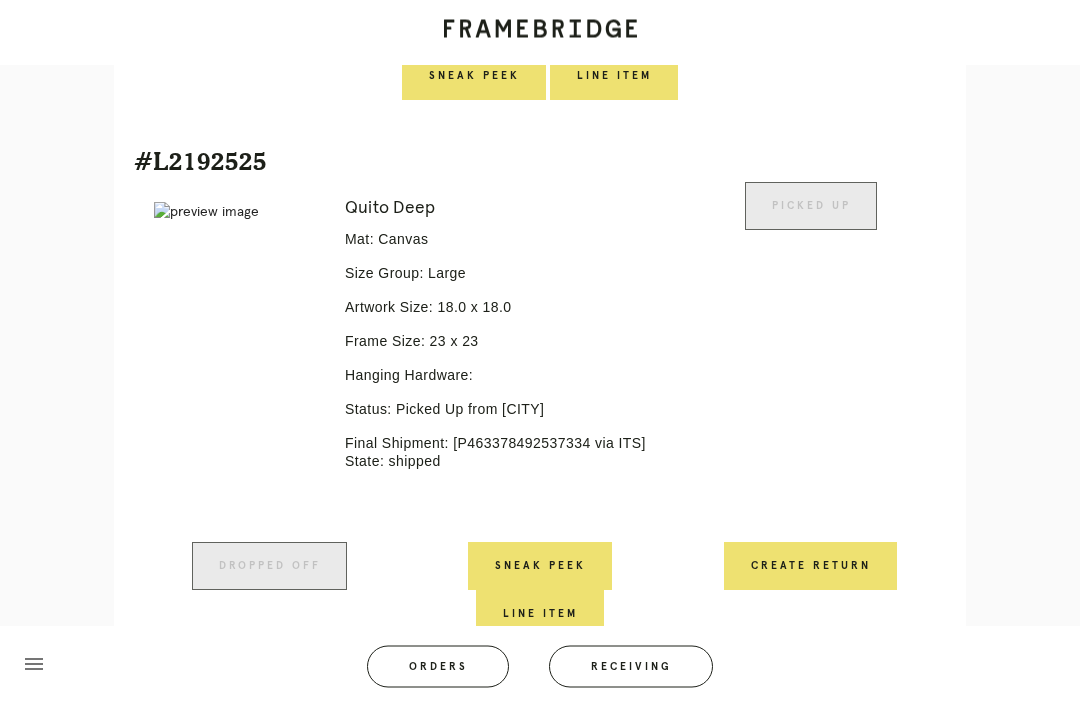 scroll, scrollTop: 1505, scrollLeft: 0, axis: vertical 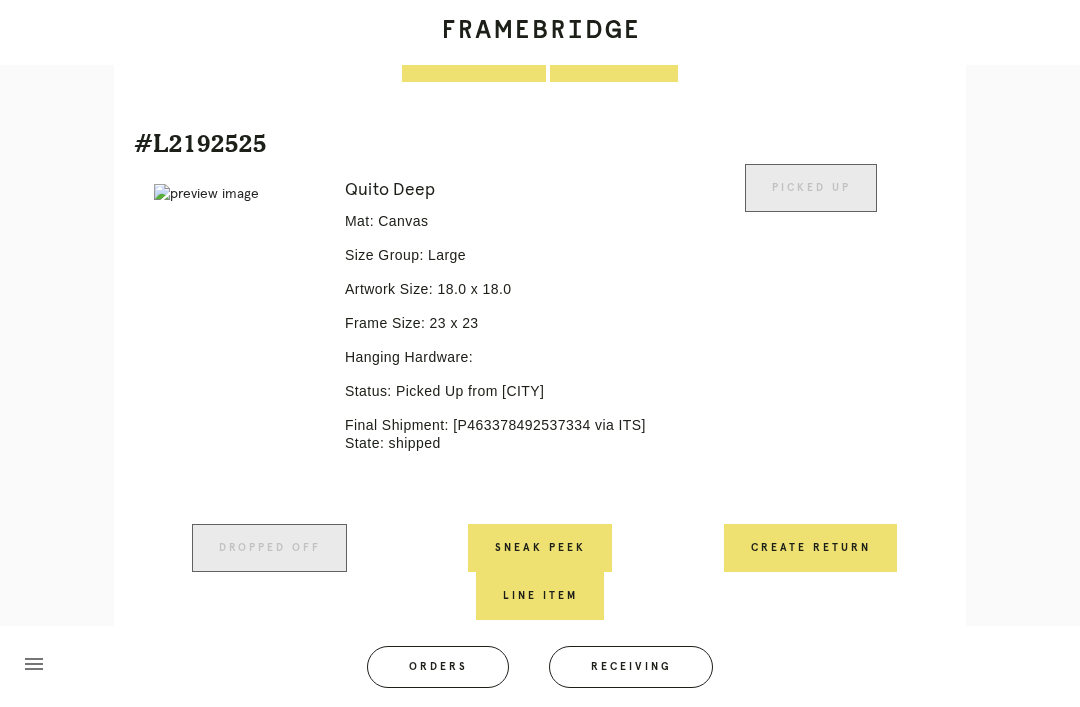 click on "Create Return" at bounding box center (810, 548) 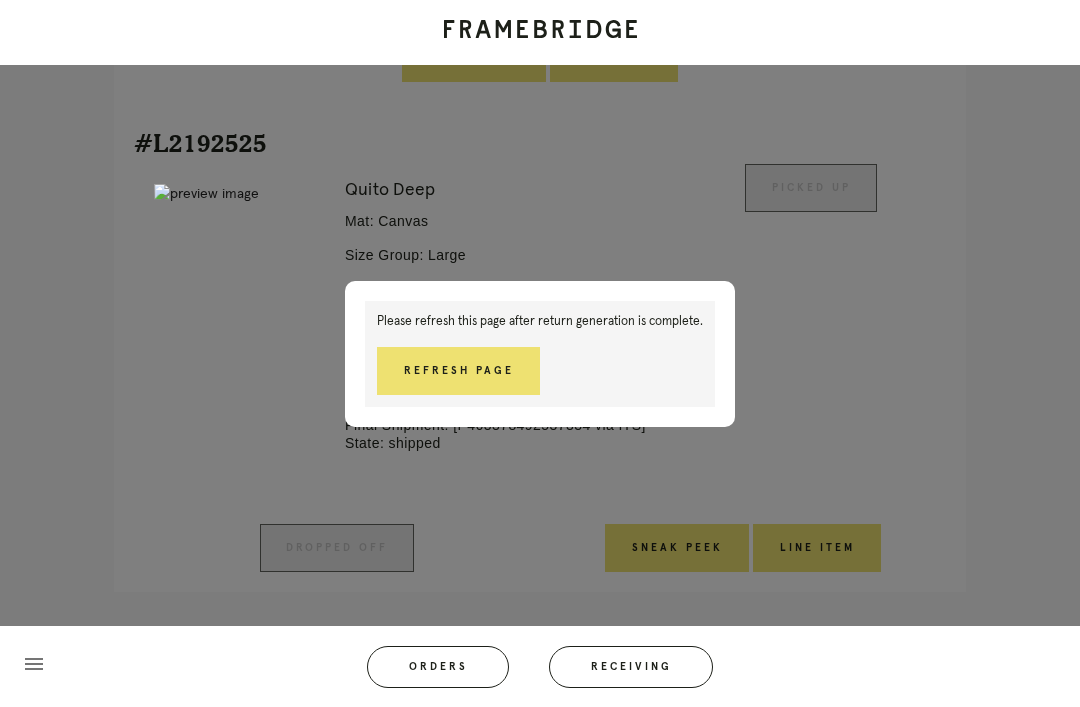 scroll, scrollTop: 1519, scrollLeft: 0, axis: vertical 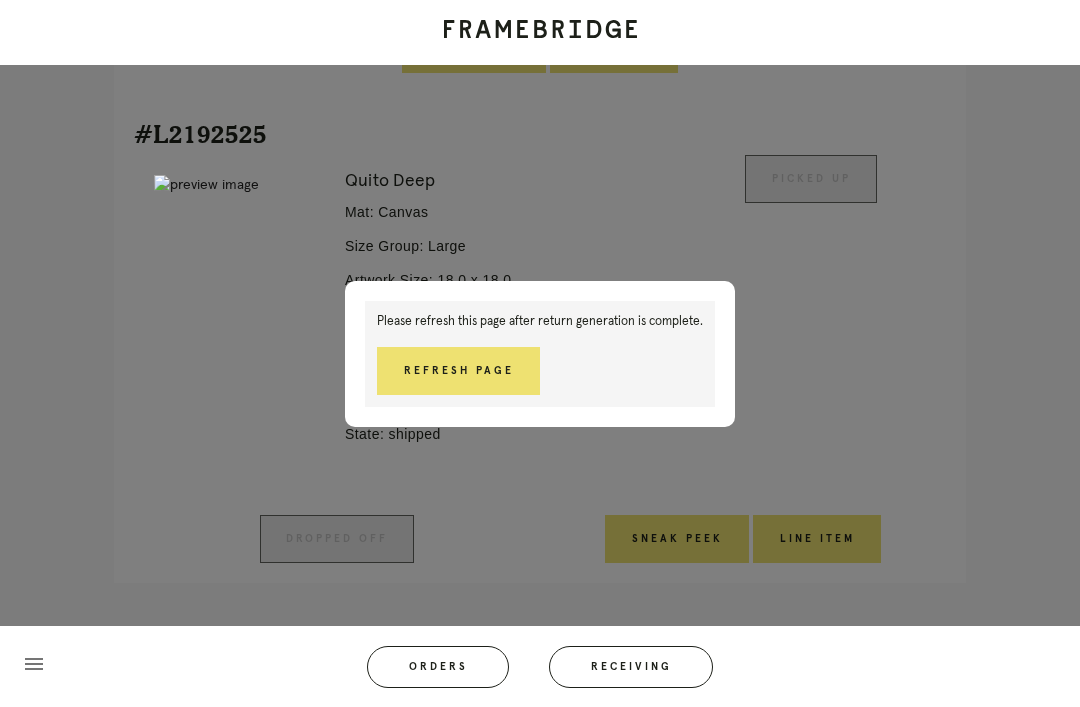 click on "Refresh Page" at bounding box center [458, 371] 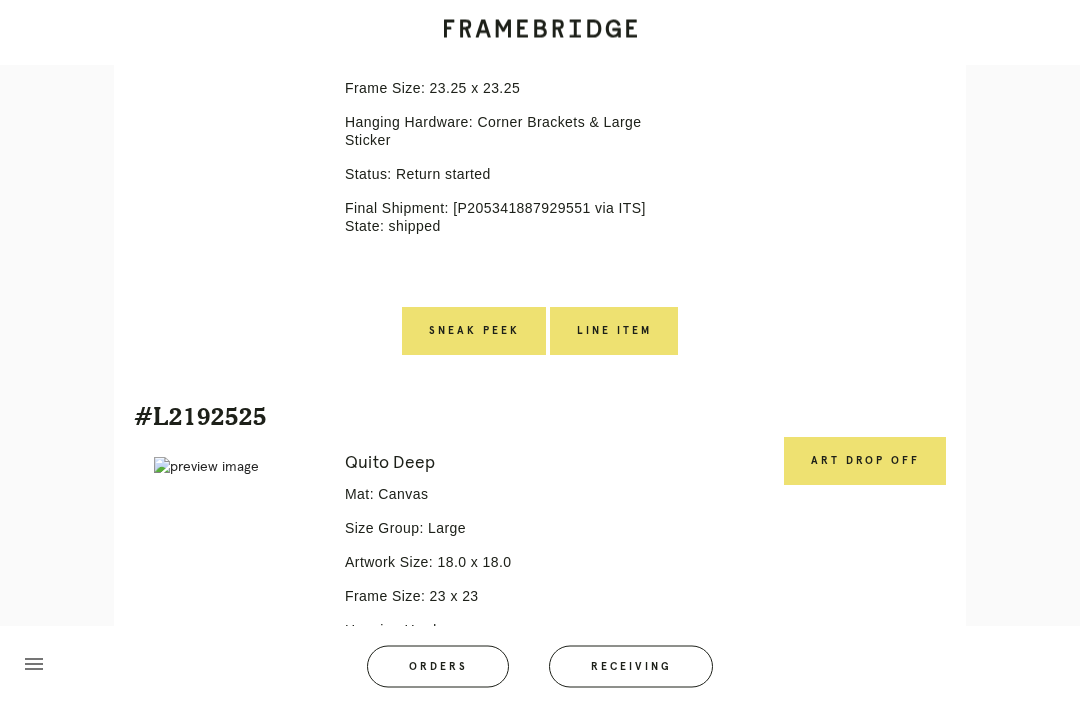 scroll, scrollTop: 1455, scrollLeft: 0, axis: vertical 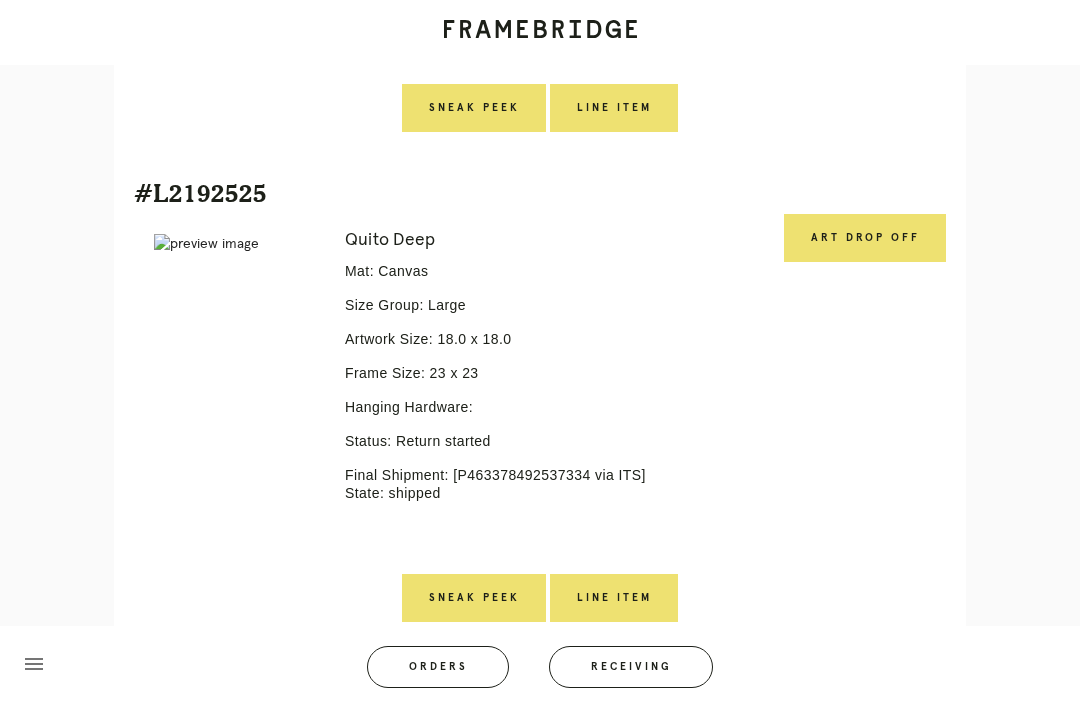 click on "Art drop off" at bounding box center (865, 238) 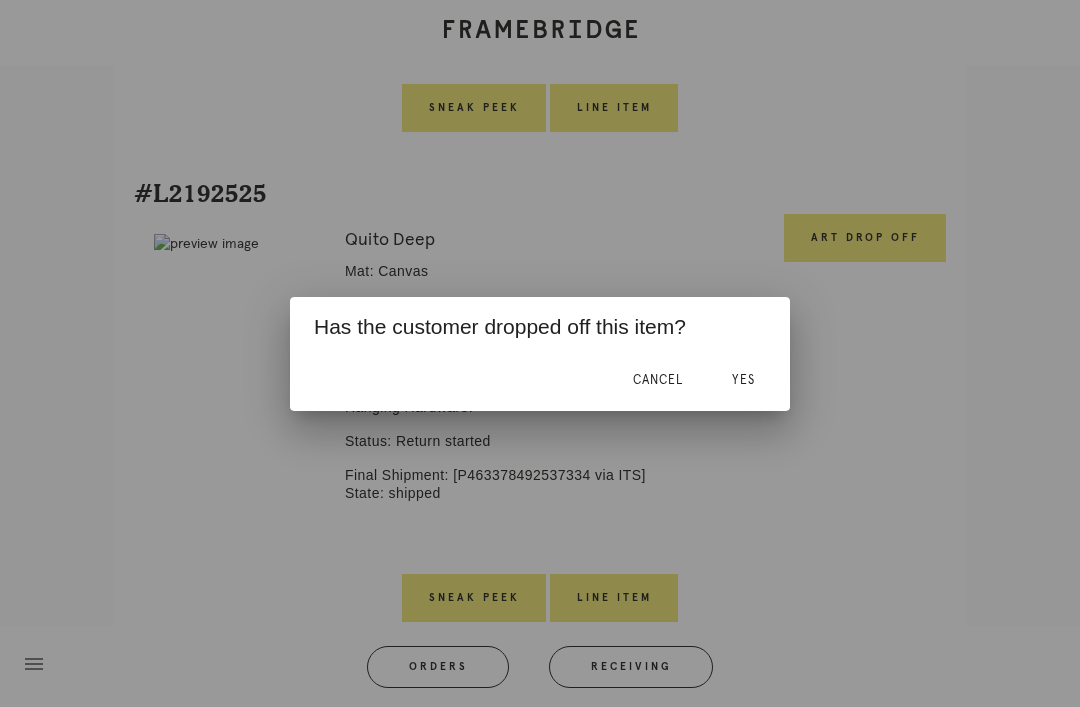 click on "Yes" at bounding box center (743, 380) 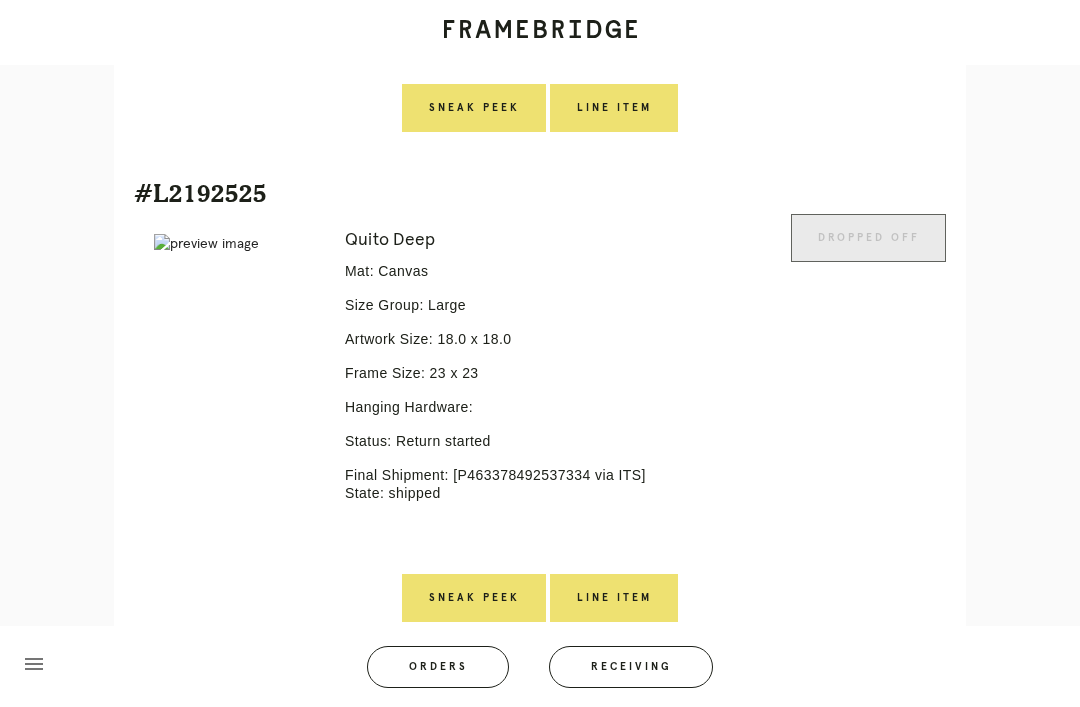 click on "Line Item" at bounding box center (614, 598) 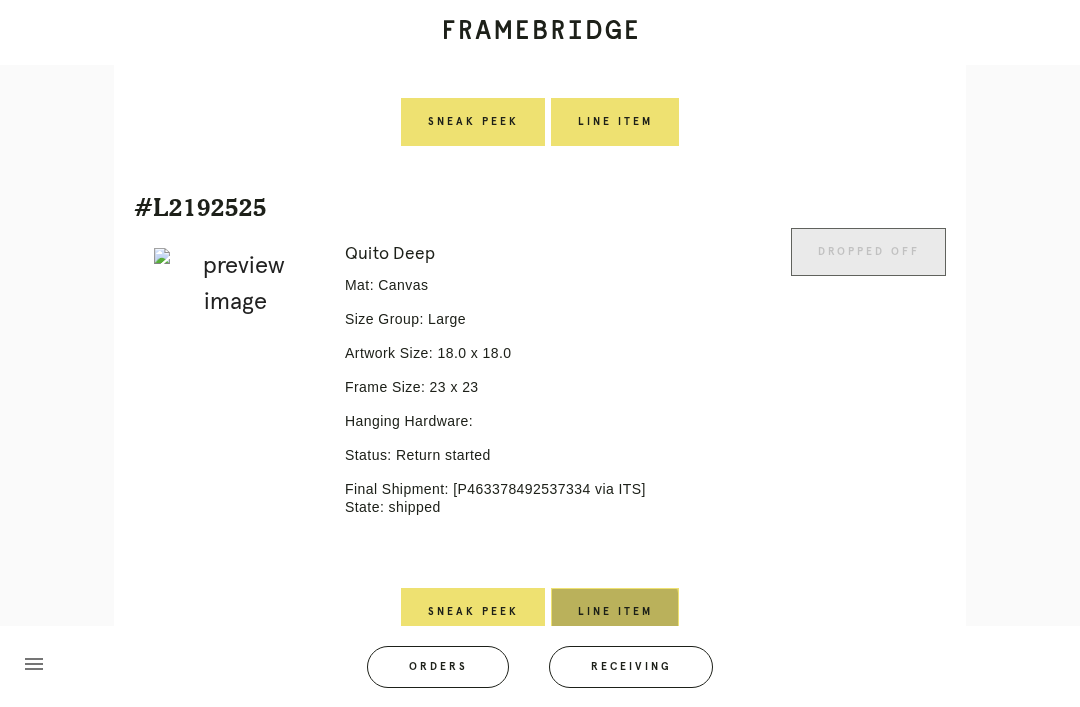 scroll, scrollTop: 0, scrollLeft: 0, axis: both 